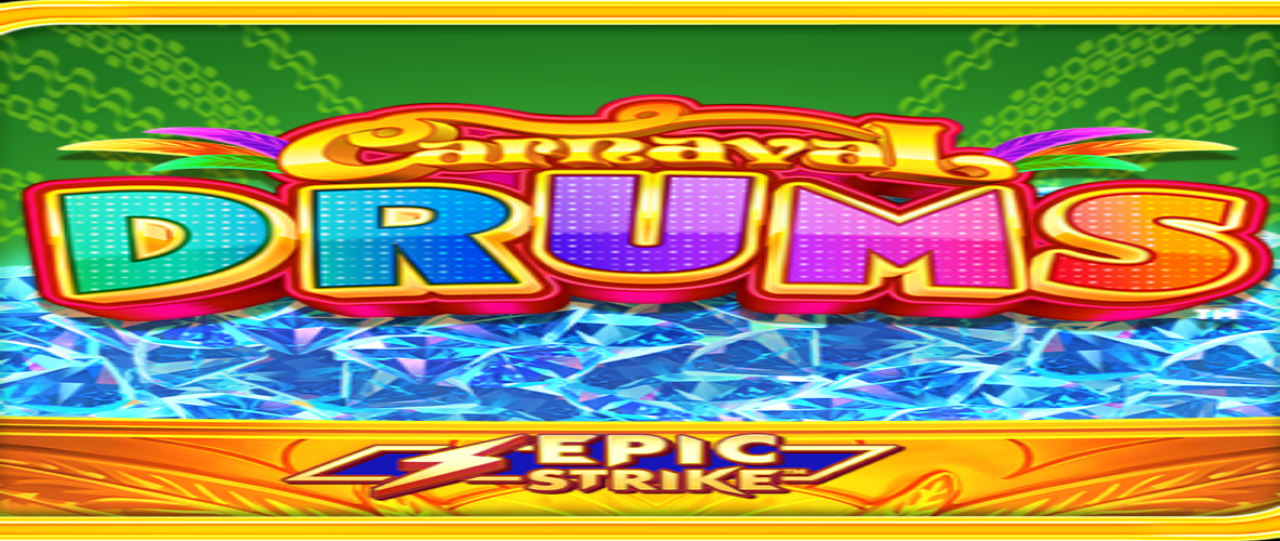 scroll, scrollTop: 0, scrollLeft: 0, axis: both 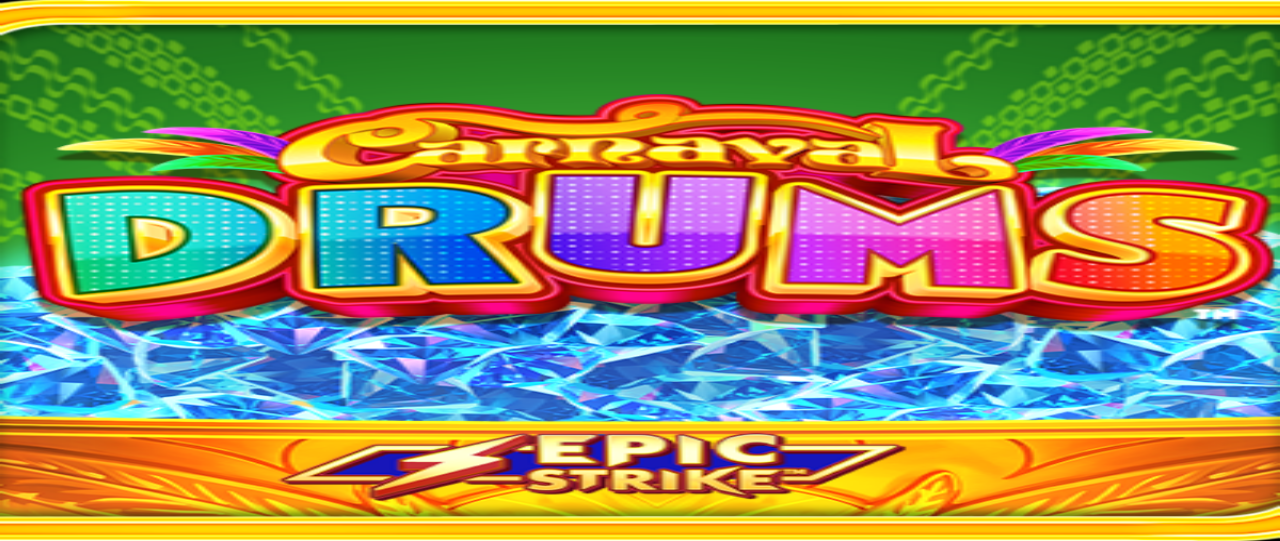 click on "Ymmärrän" at bounding box center (151, 901) 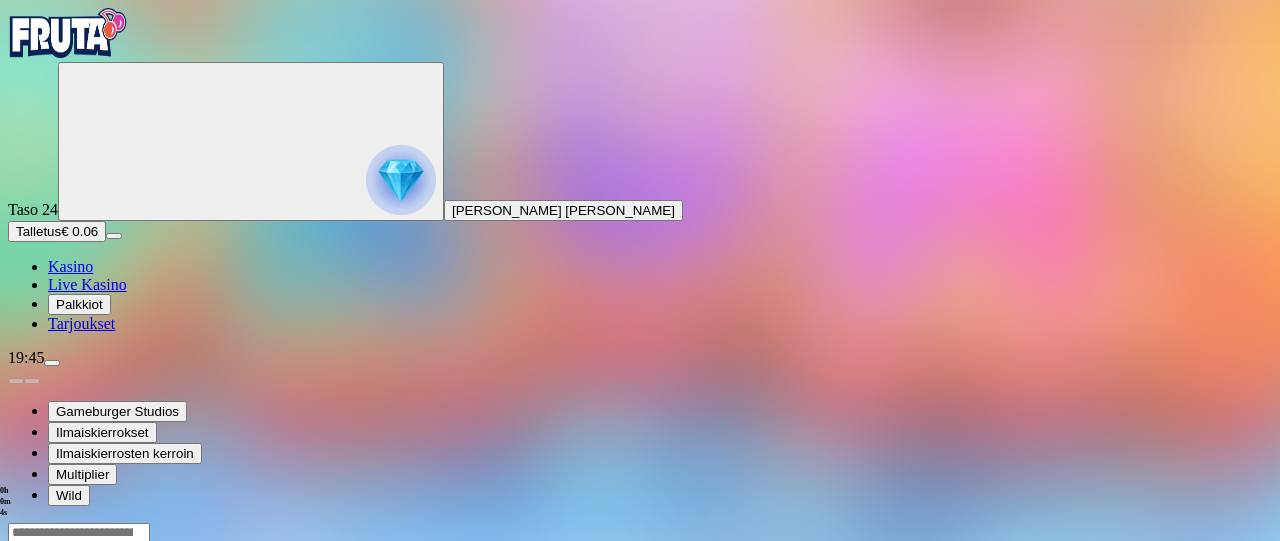 click on "Kasino" at bounding box center (70, 266) 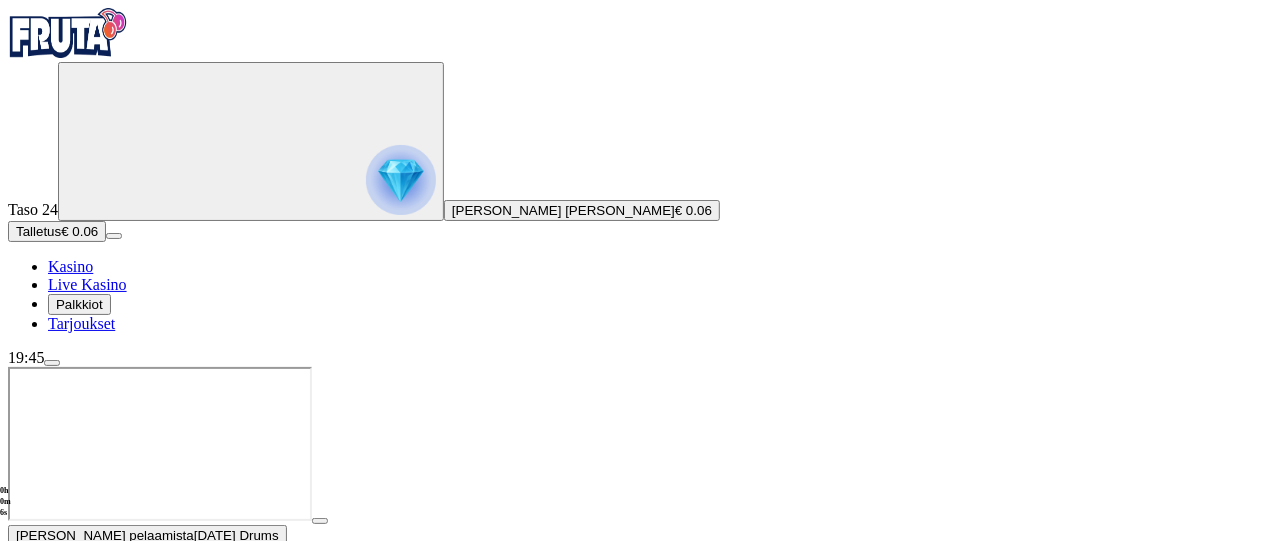 click at bounding box center [52, 363] 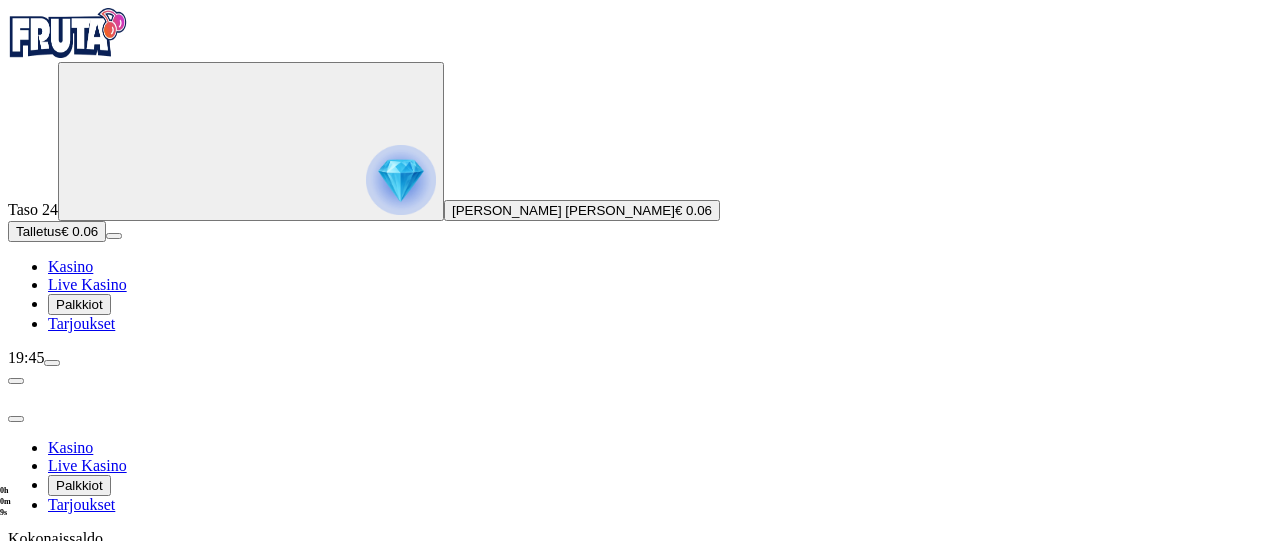 click at bounding box center [16, 419] 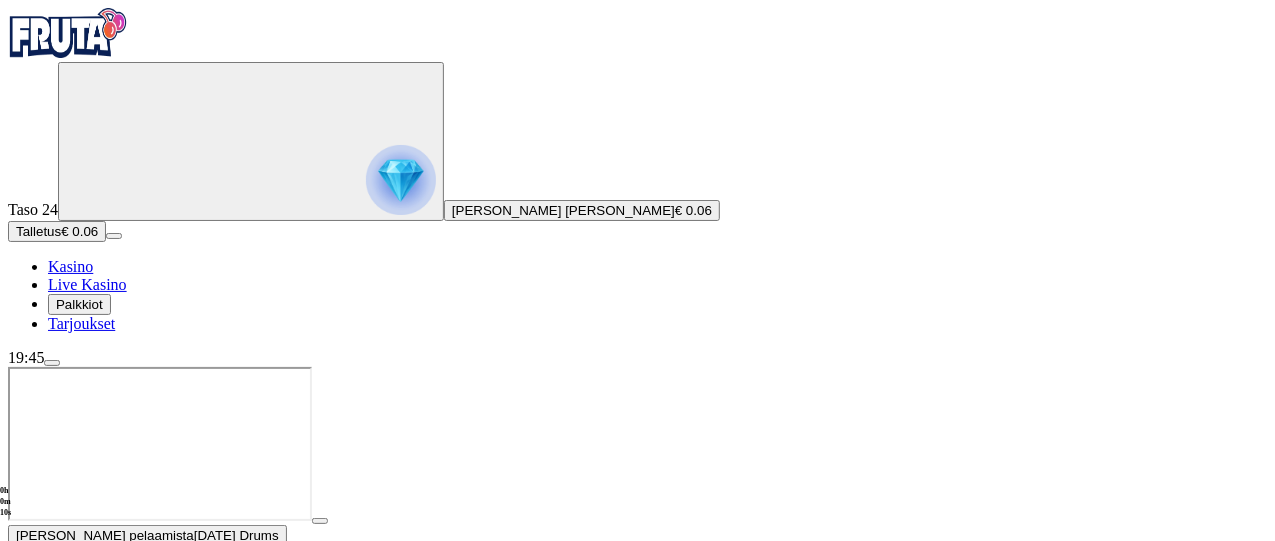 click at bounding box center [16, 560] 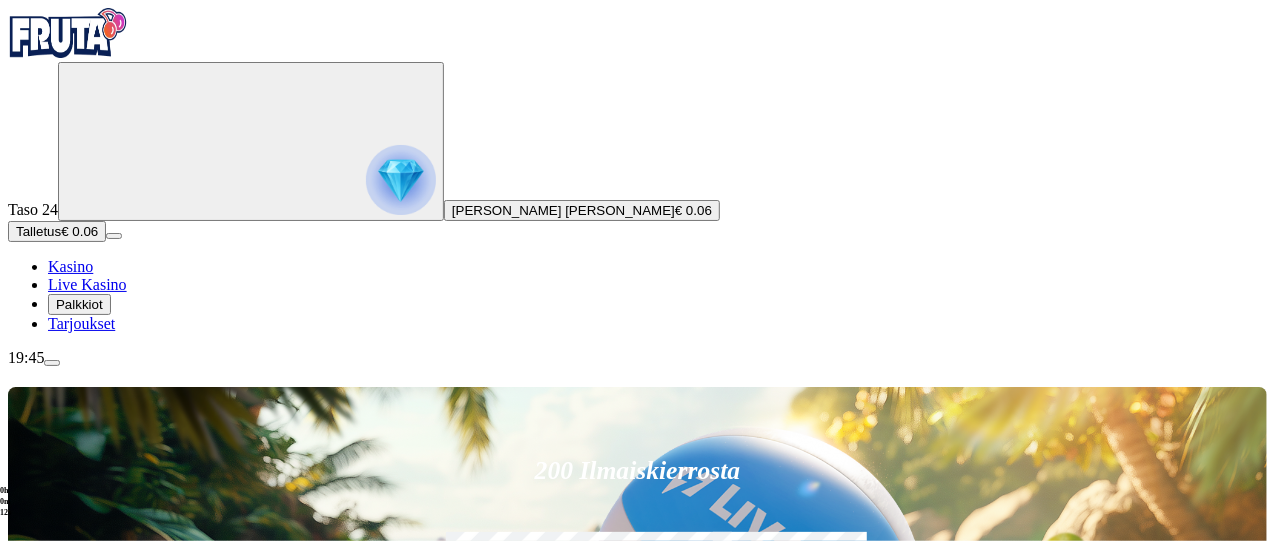 click at bounding box center (401, 180) 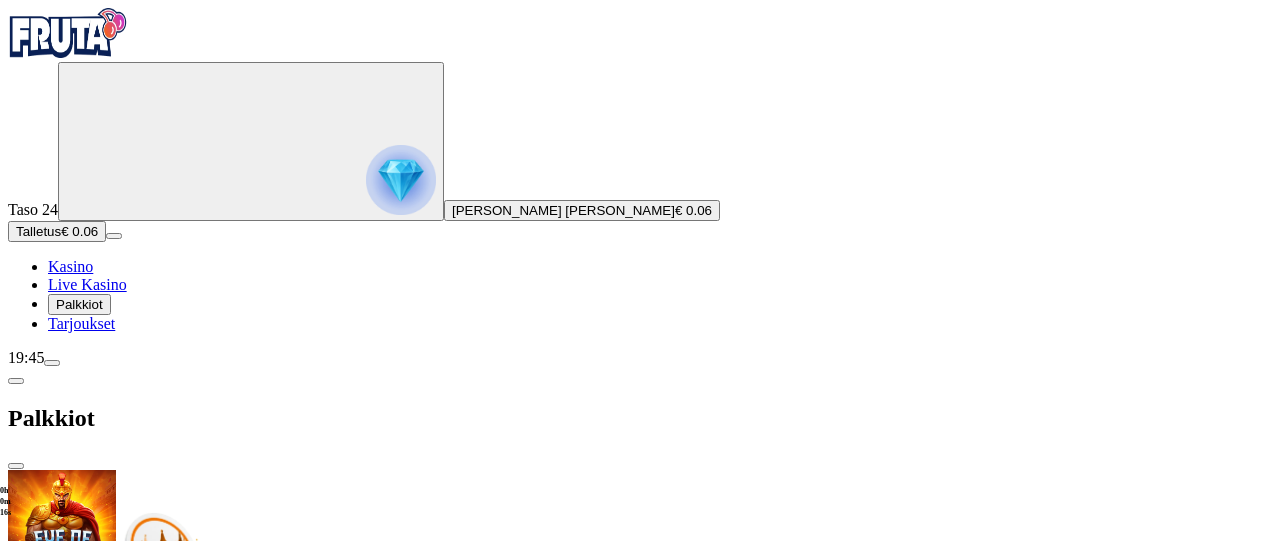 drag, startPoint x: 588, startPoint y: 249, endPoint x: 582, endPoint y: 319, distance: 70.256676 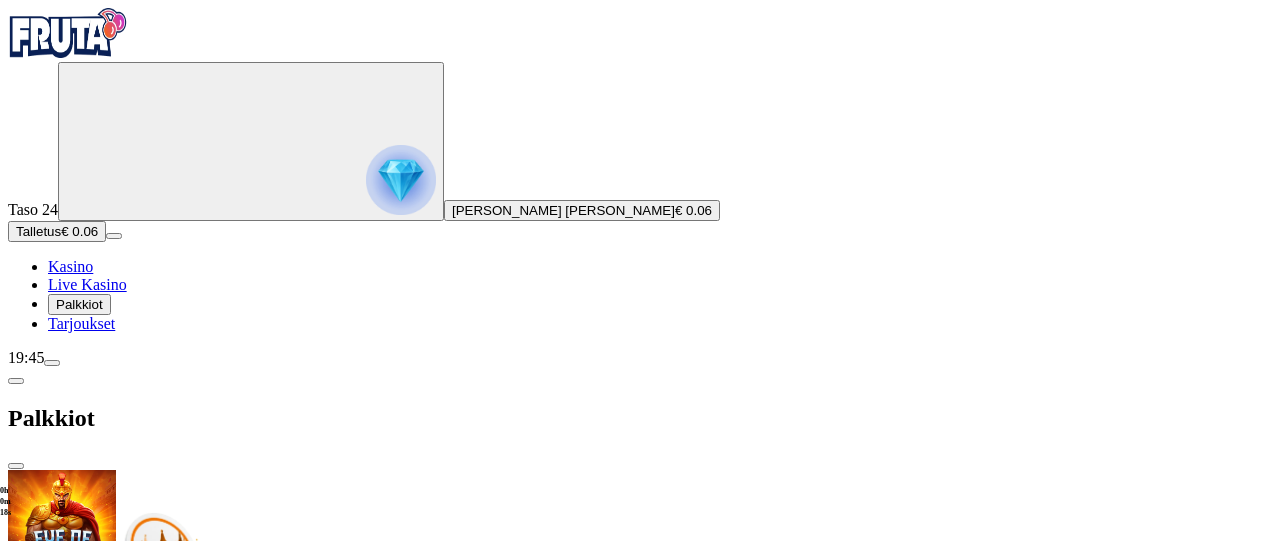 scroll, scrollTop: 142, scrollLeft: 0, axis: vertical 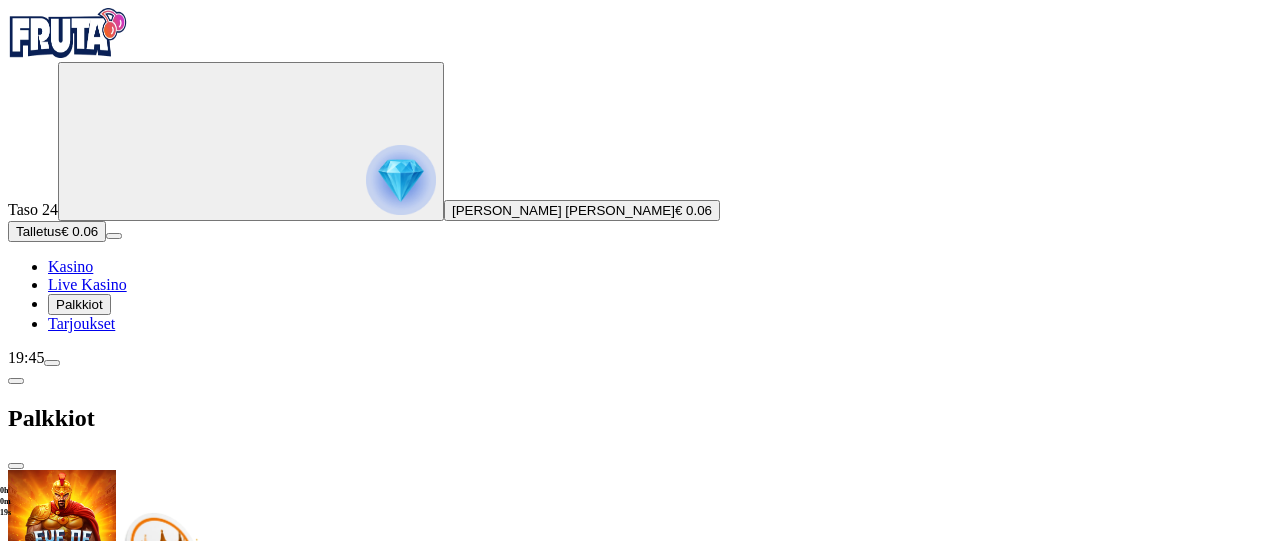 click at bounding box center [123, 1254] 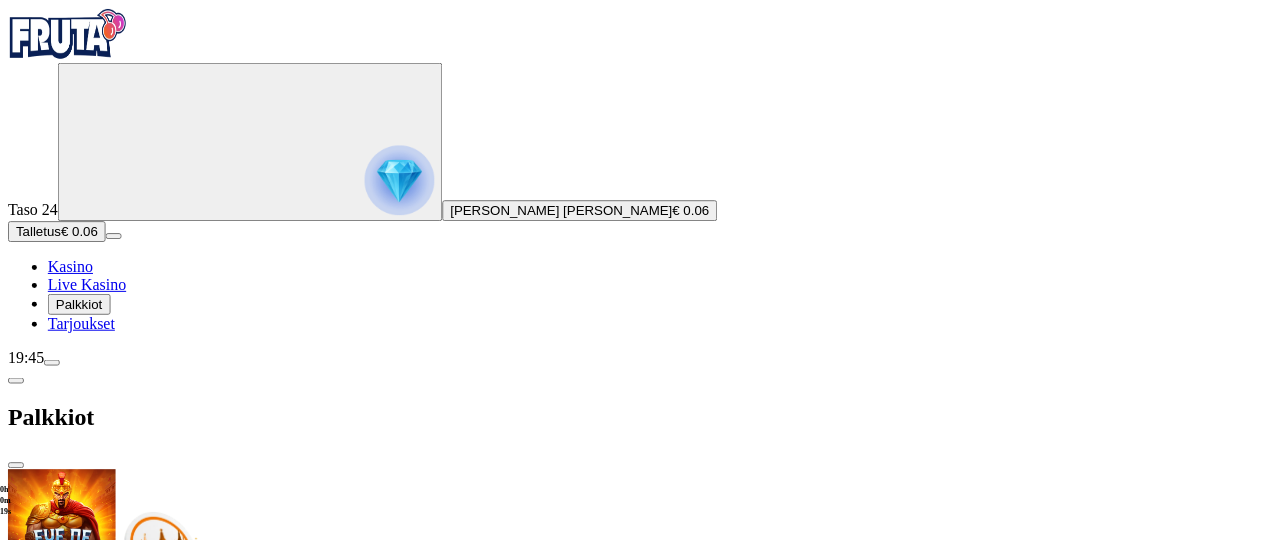 scroll, scrollTop: 0, scrollLeft: 0, axis: both 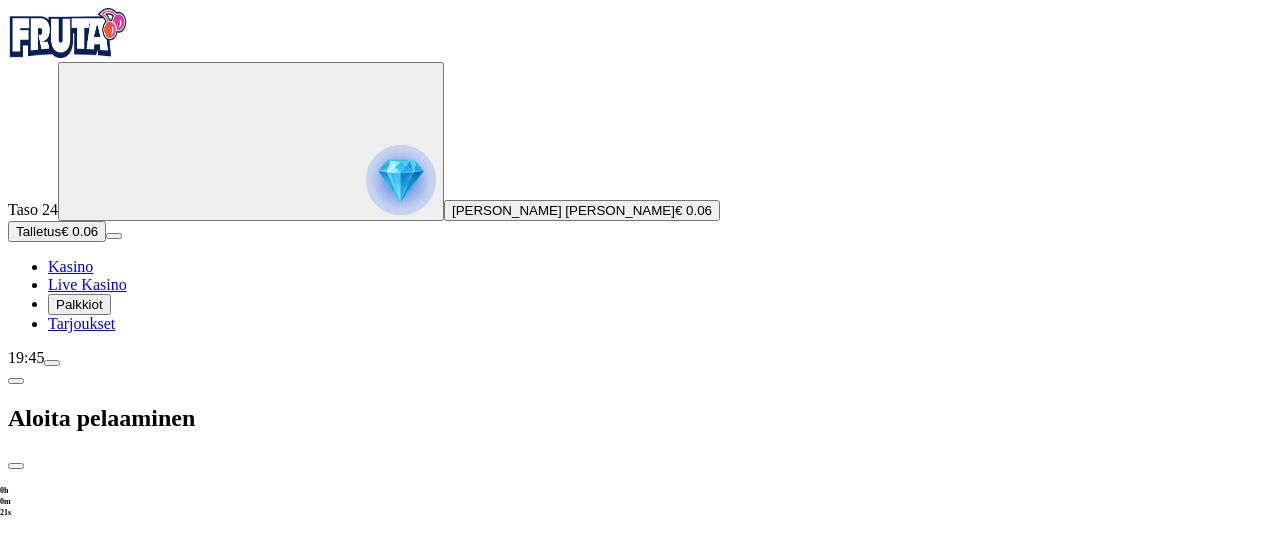 click on "***" at bounding box center [77, 1542] 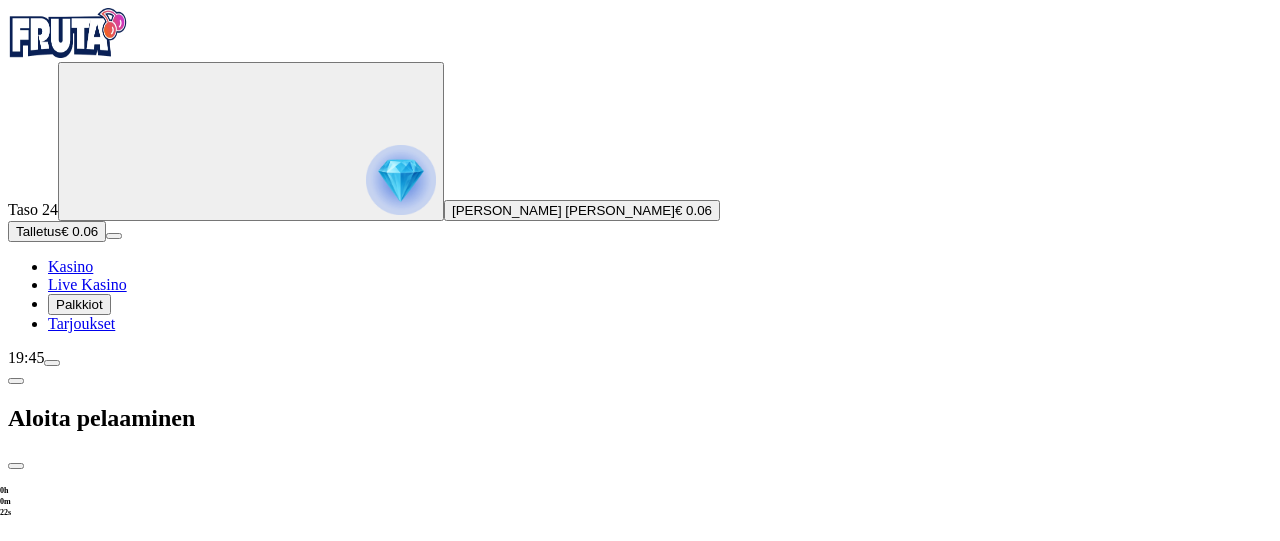 type on "*" 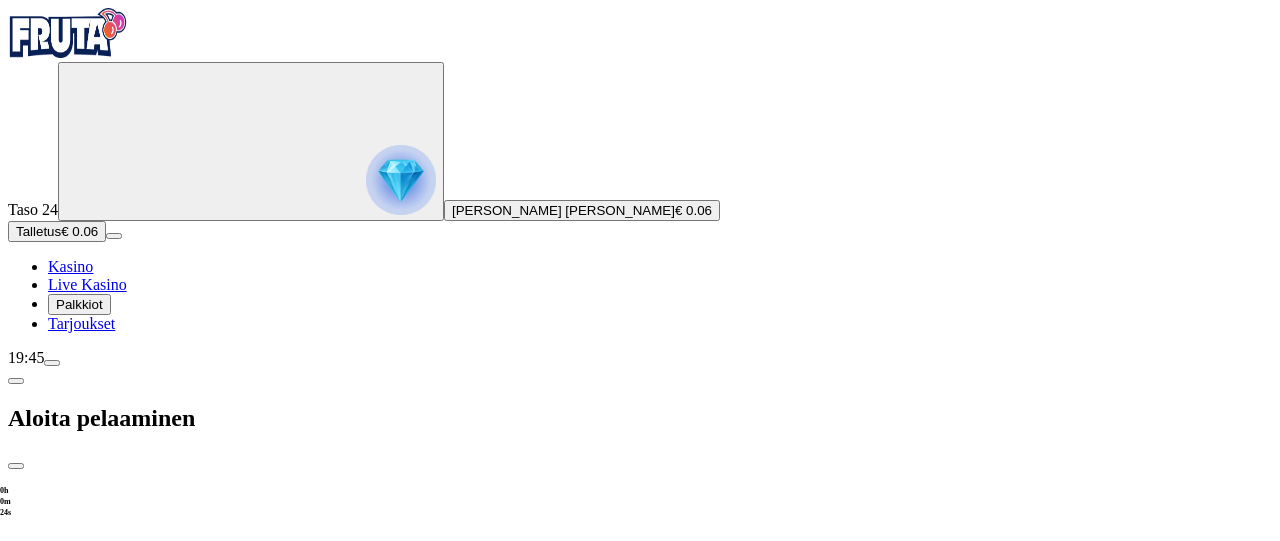 type on "**" 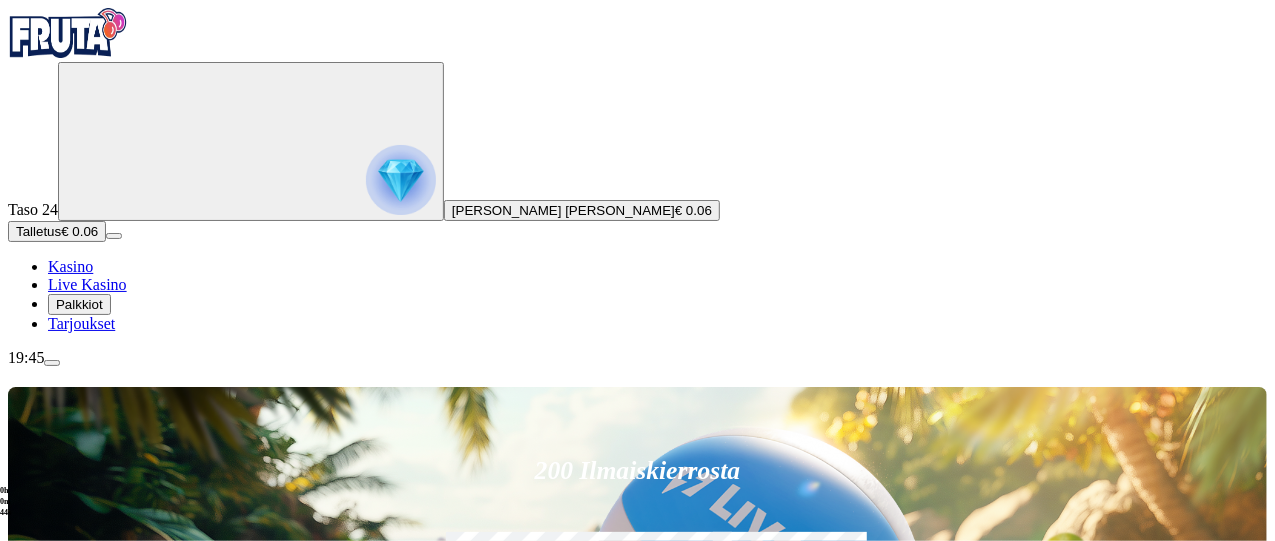 click on "Talletus" at bounding box center [38, 231] 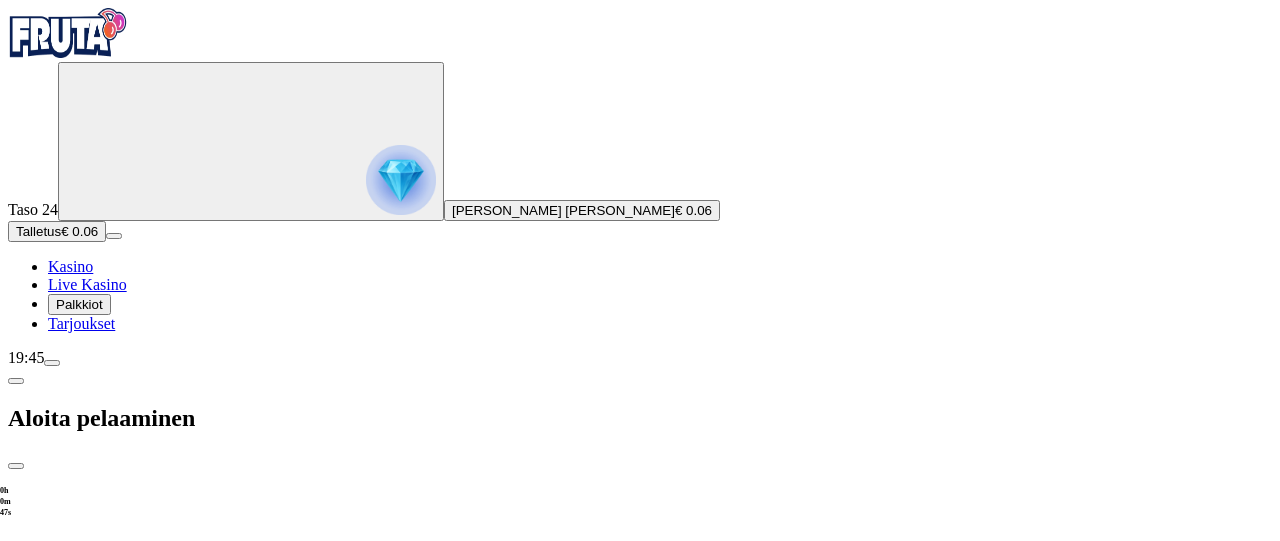 click on "***" at bounding box center (77, 1542) 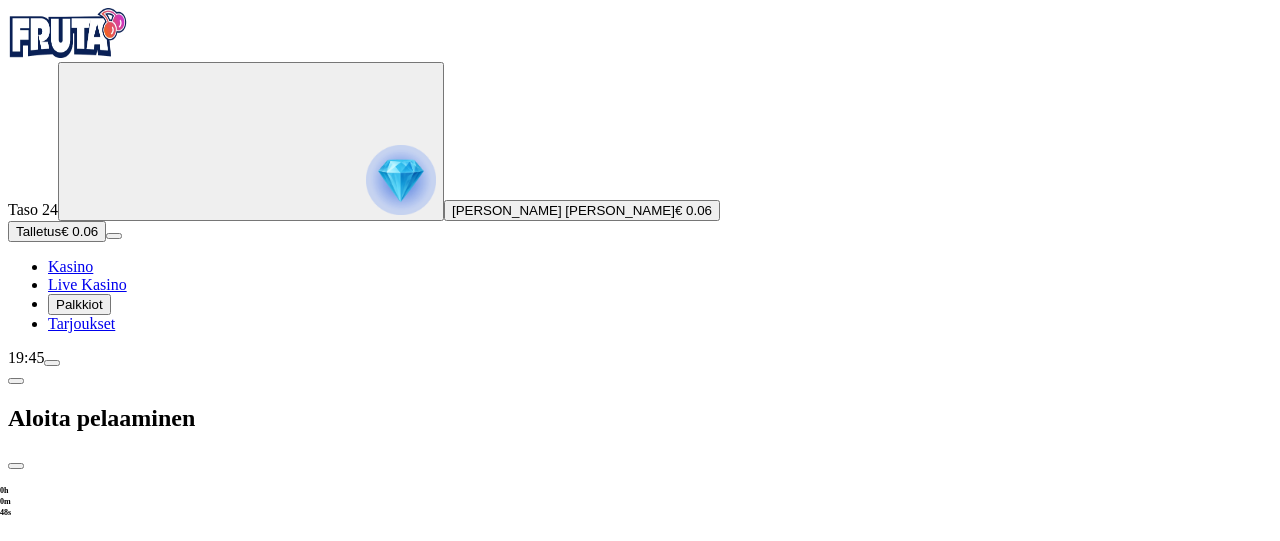 type on "*" 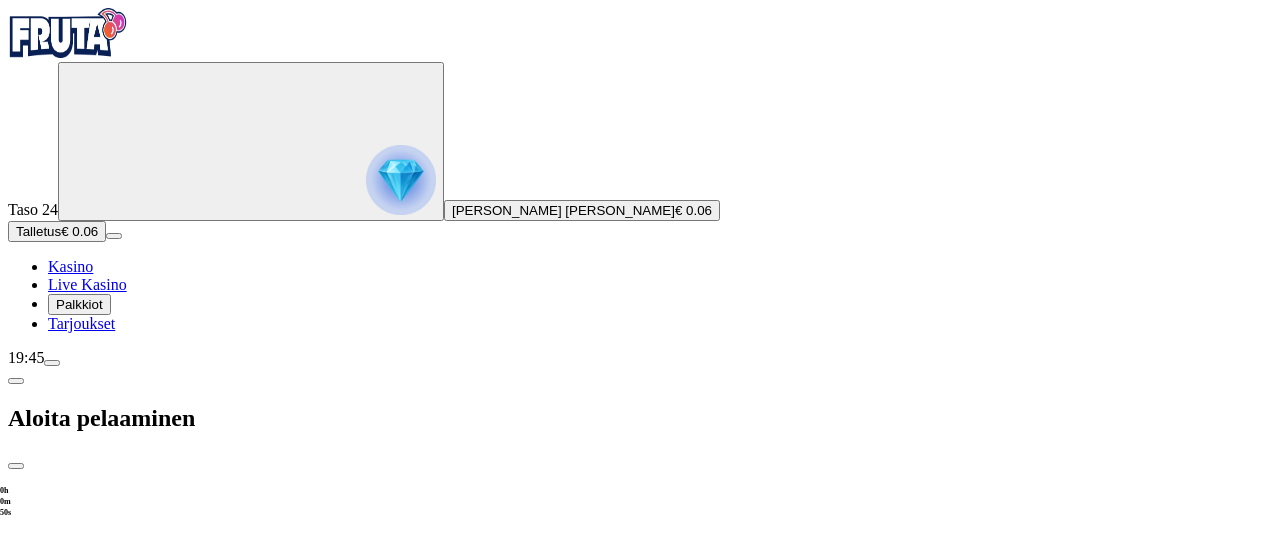 type on "**" 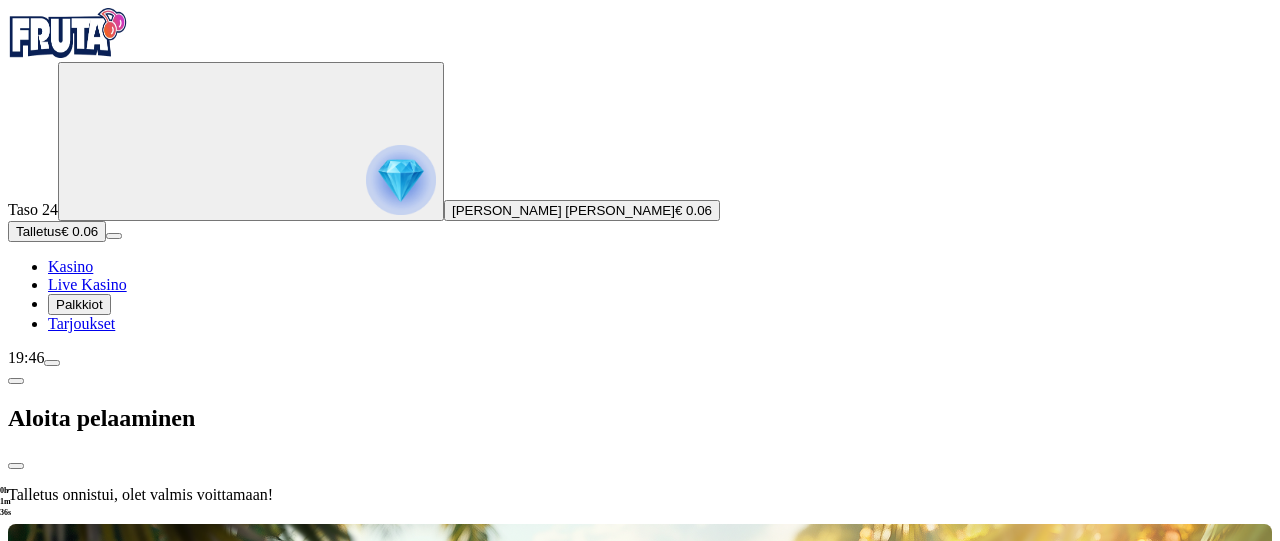 click at bounding box center [640, 520] 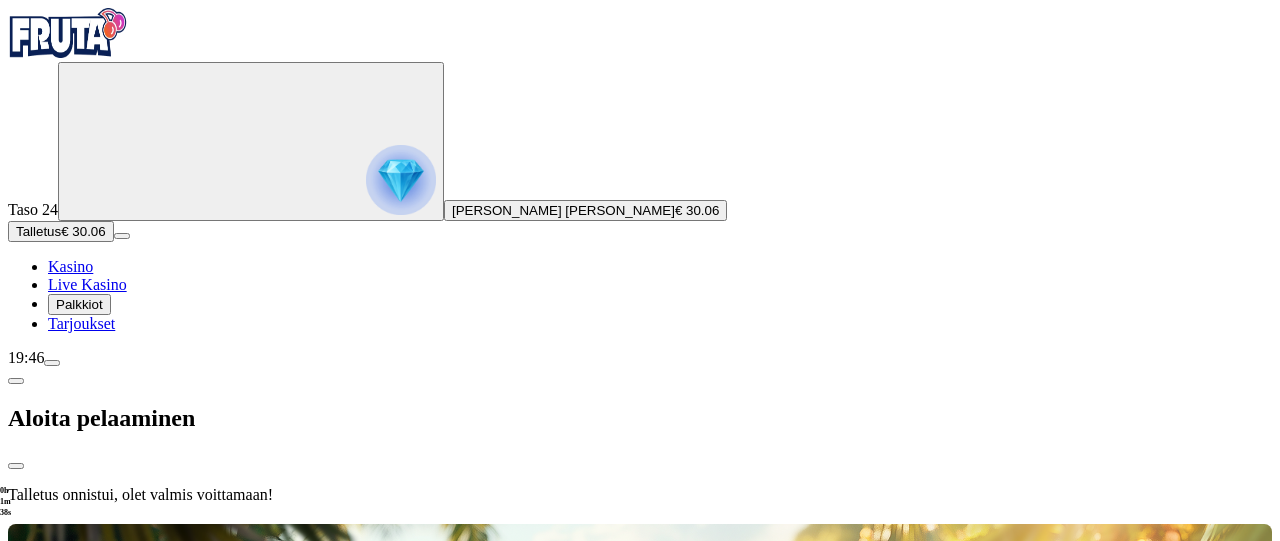 click at bounding box center [640, 520] 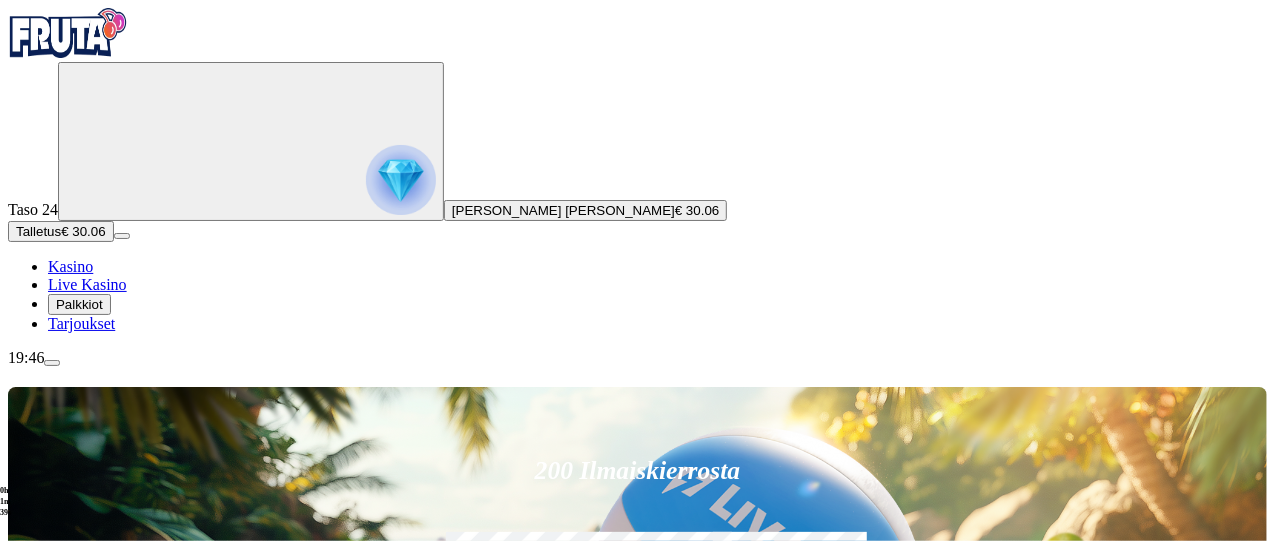 click at bounding box center (897, 898) 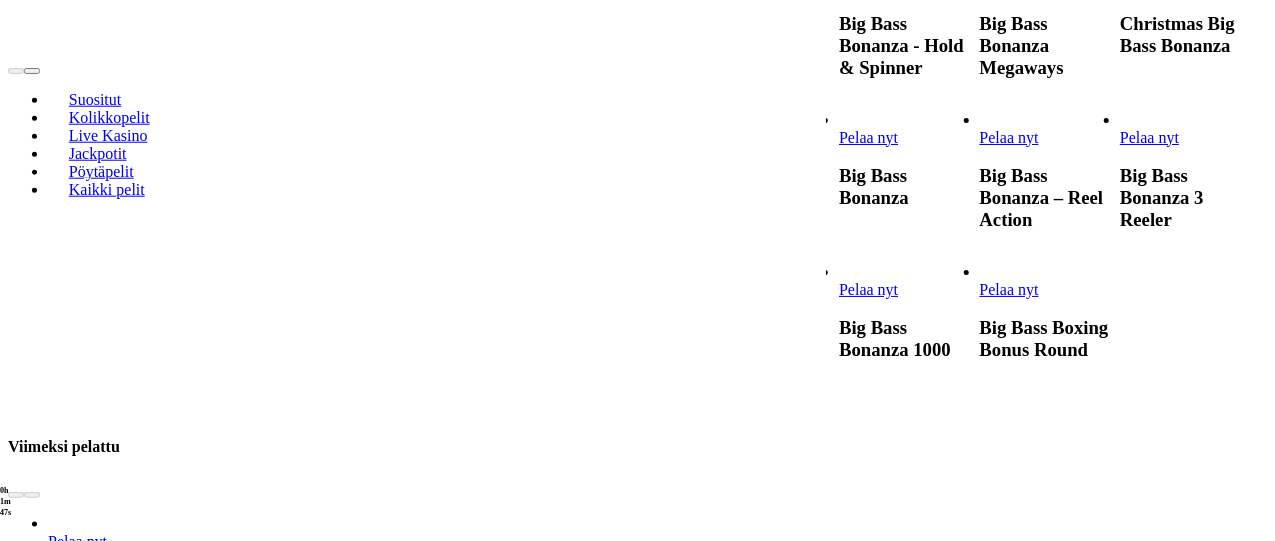 scroll, scrollTop: 1421, scrollLeft: 0, axis: vertical 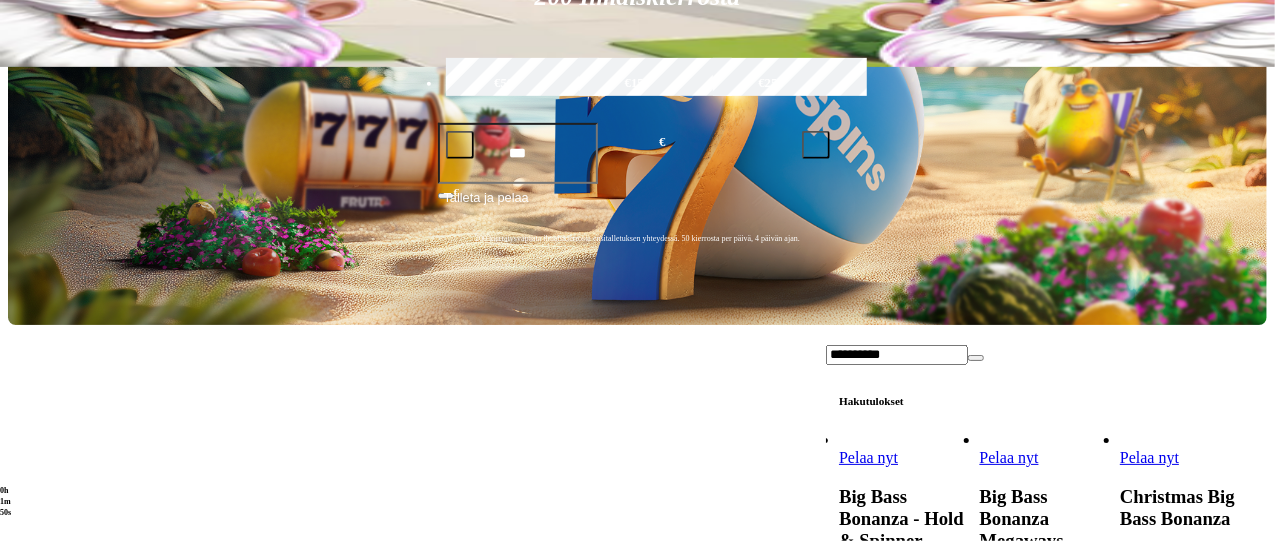 type on "**********" 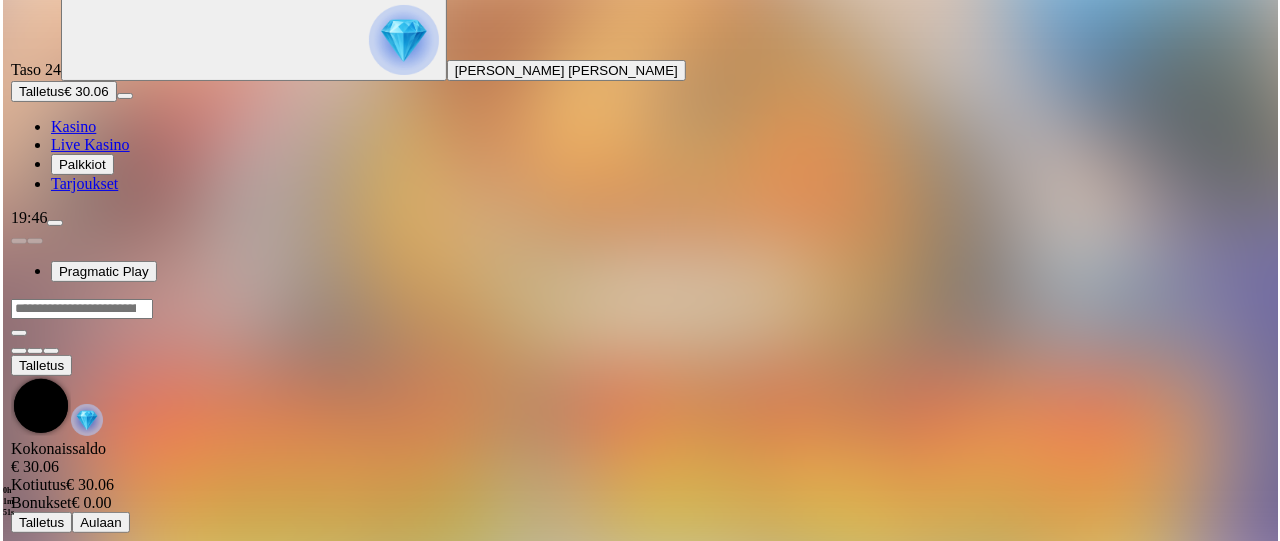 scroll, scrollTop: 0, scrollLeft: 0, axis: both 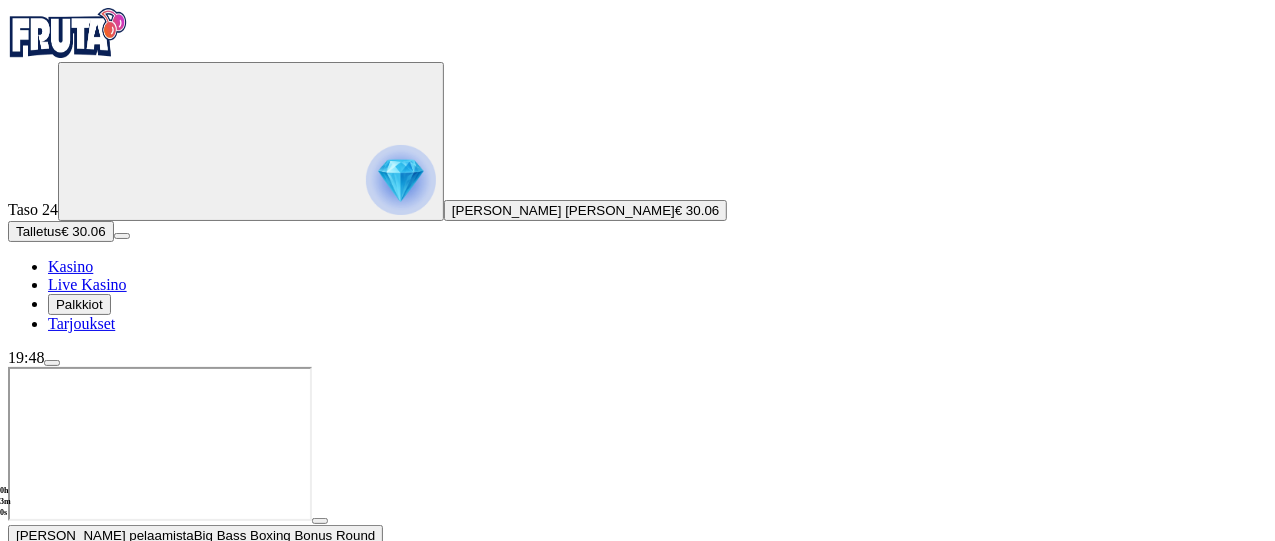click at bounding box center [320, 521] 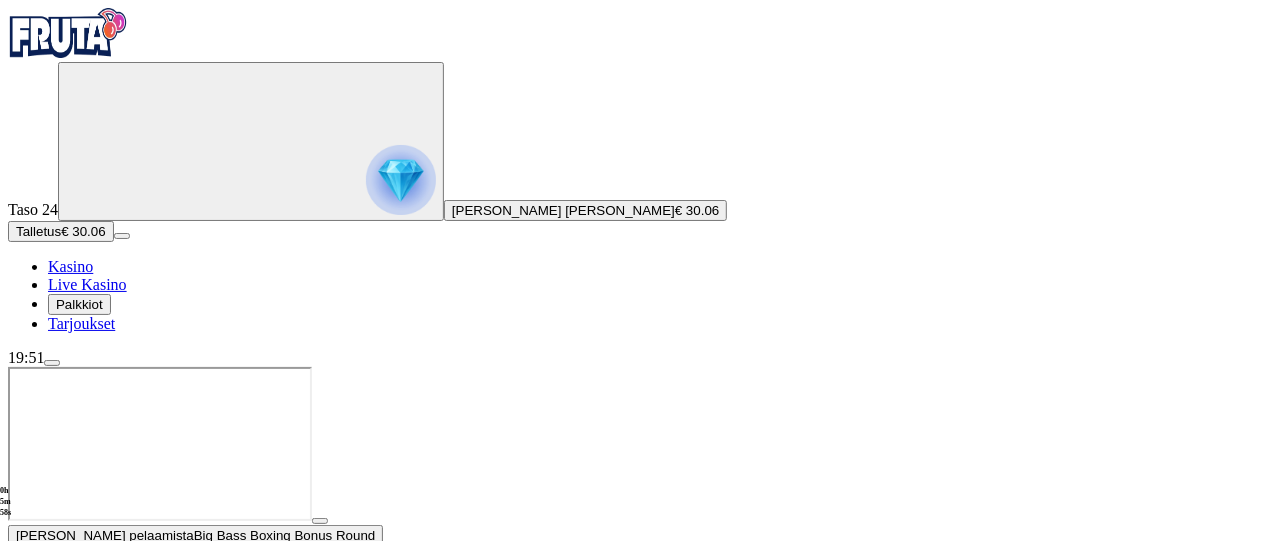 click at bounding box center [48, 1513] 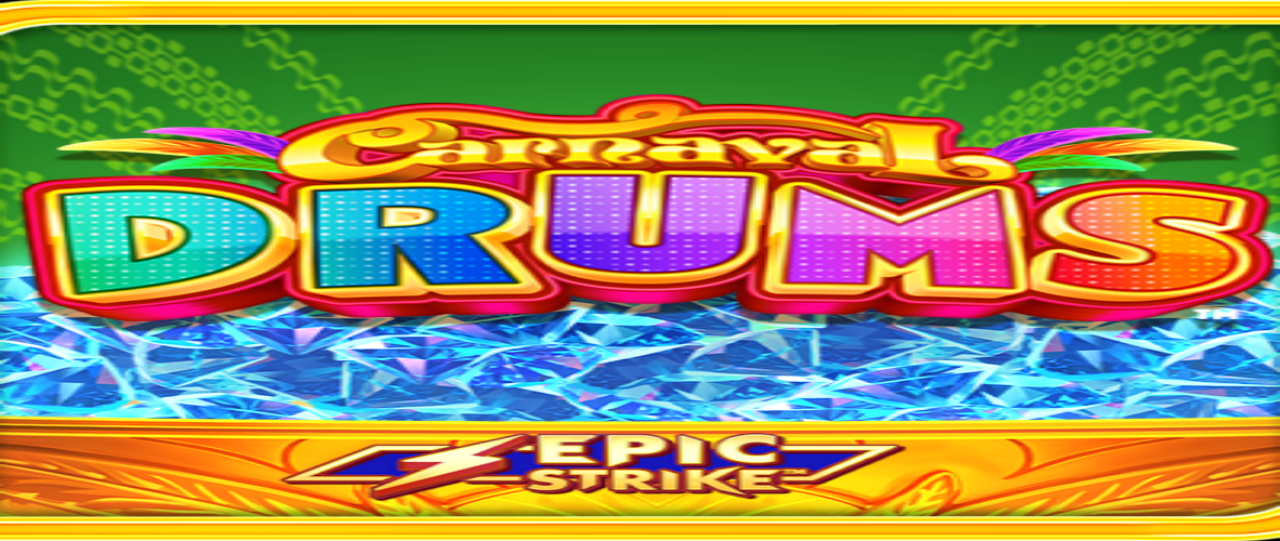 scroll, scrollTop: 0, scrollLeft: 0, axis: both 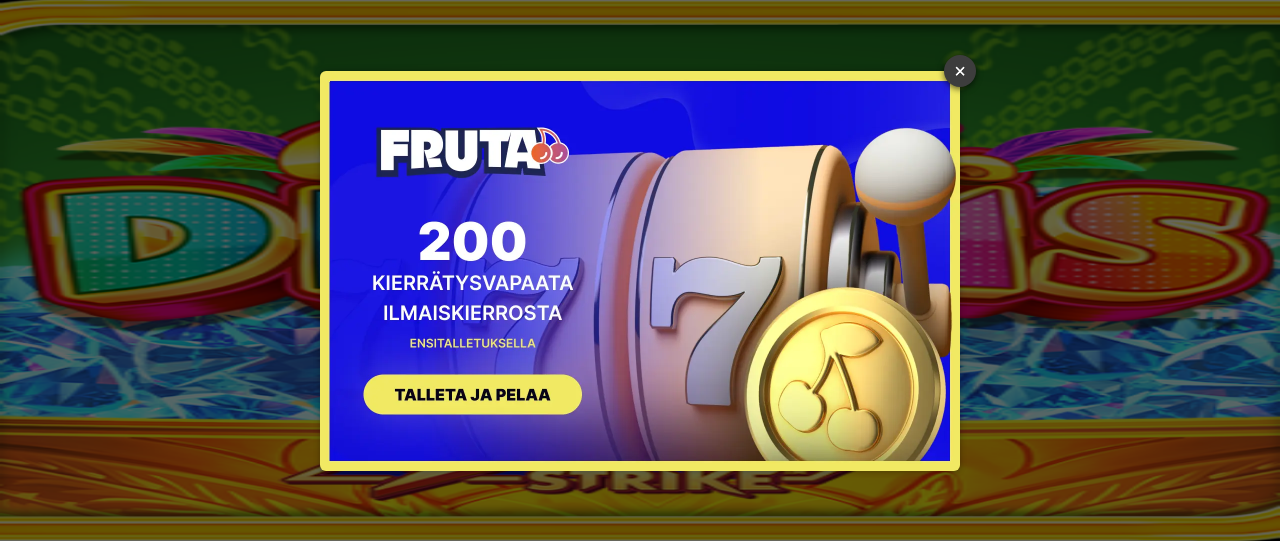 click on "×" at bounding box center [960, 71] 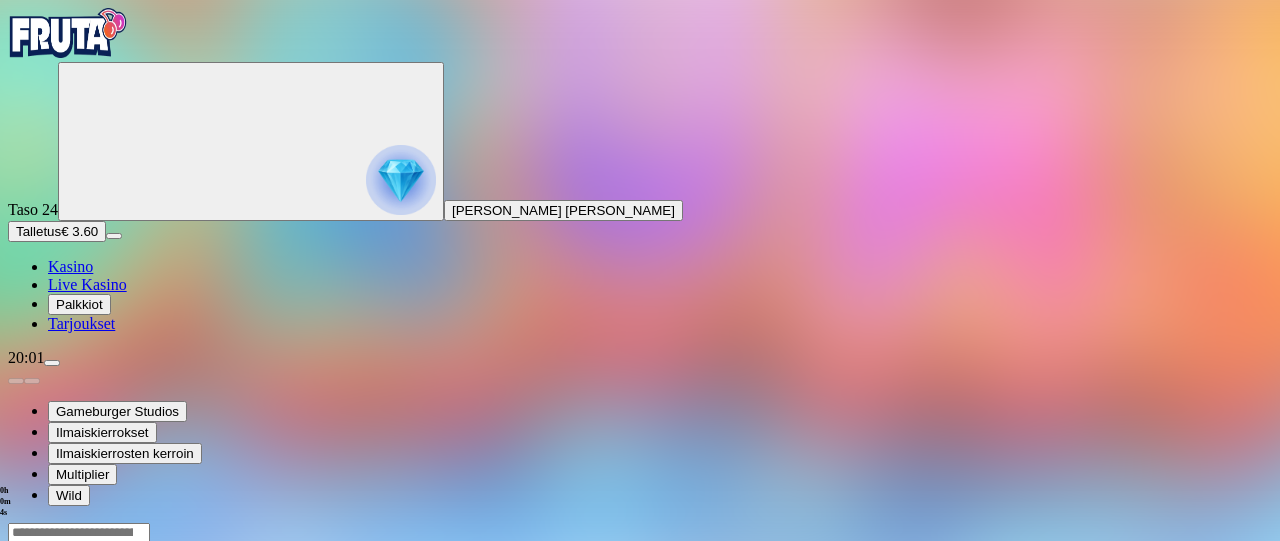 click on "Kasino" at bounding box center [70, 266] 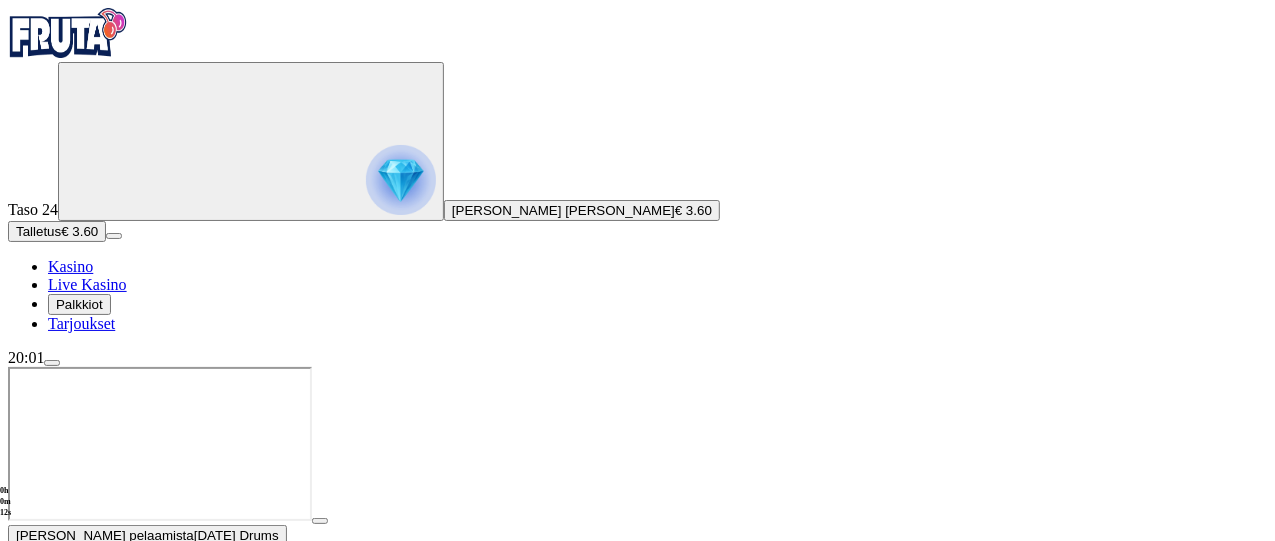 click at bounding box center [48, 1513] 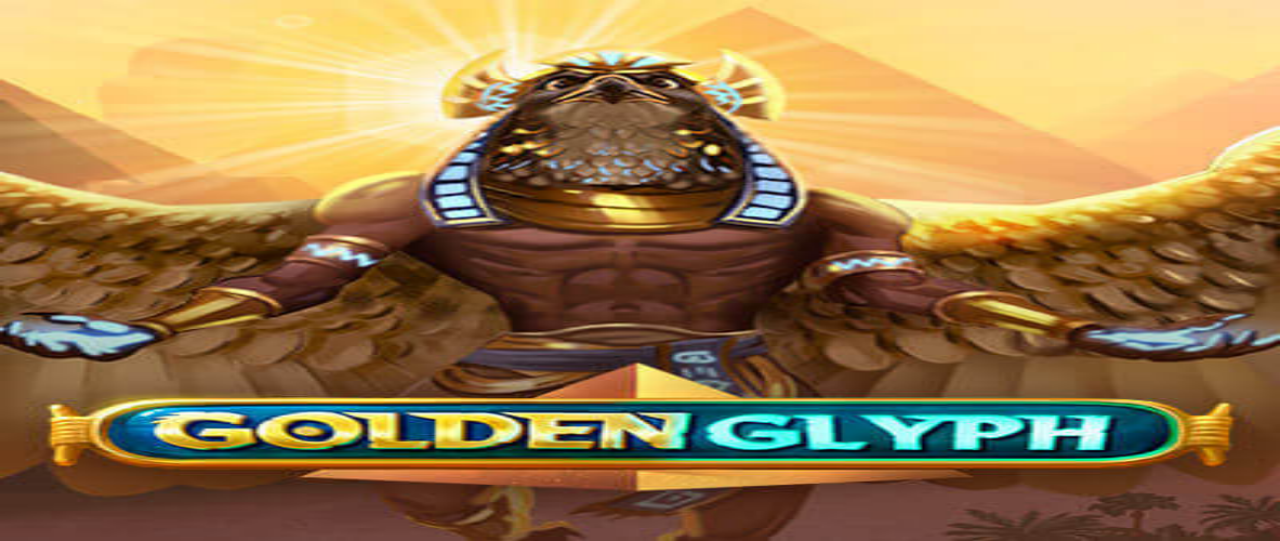 scroll, scrollTop: 0, scrollLeft: 0, axis: both 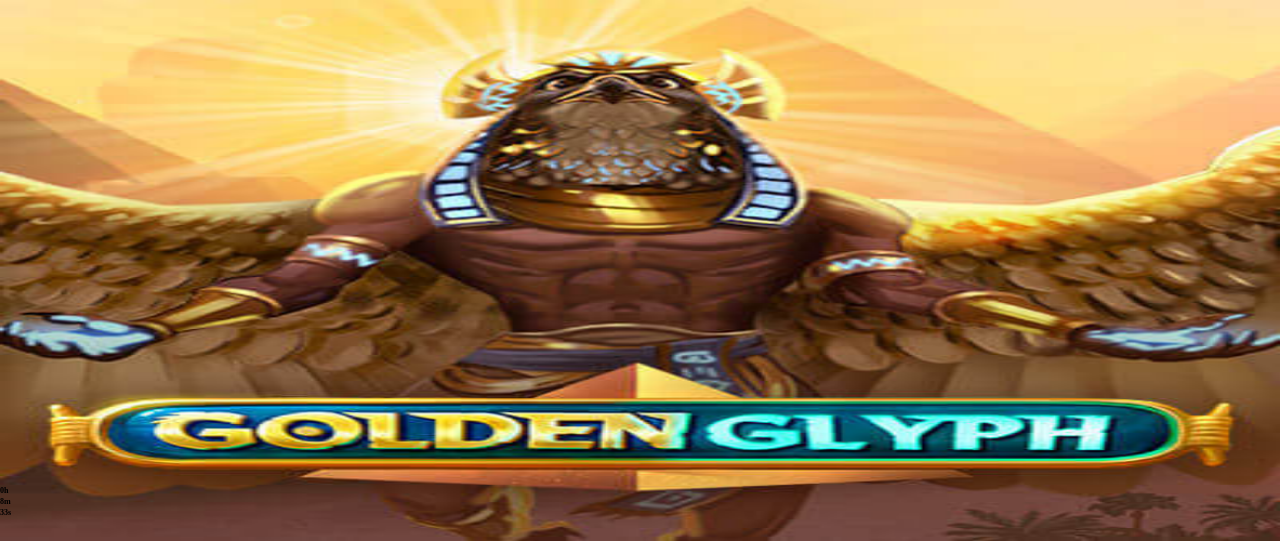 click at bounding box center [401, 180] 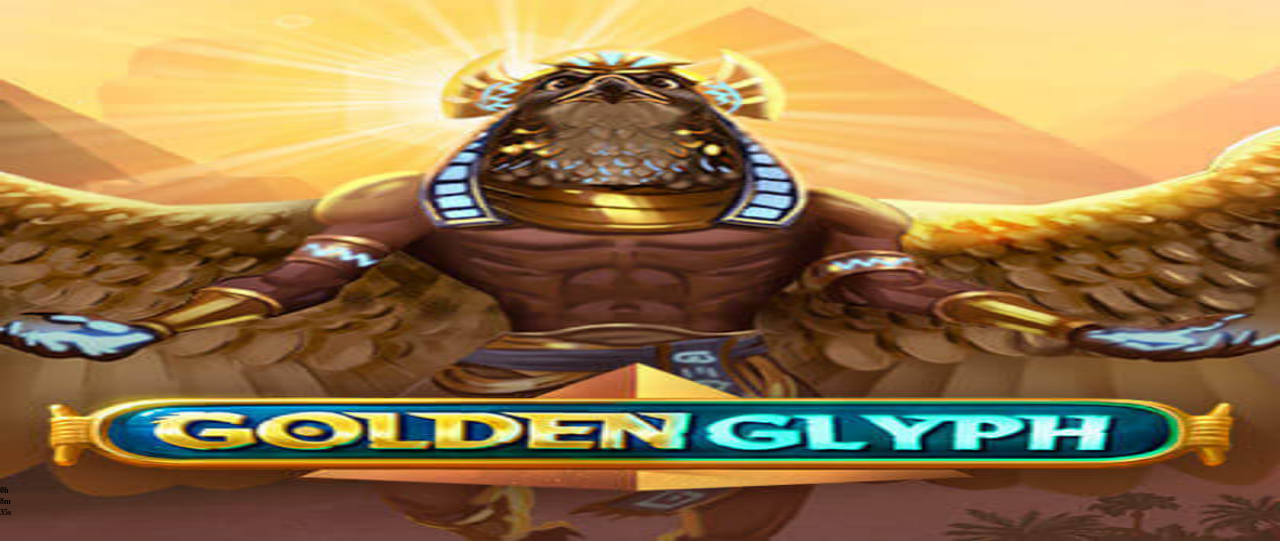 click at bounding box center [88, 948] 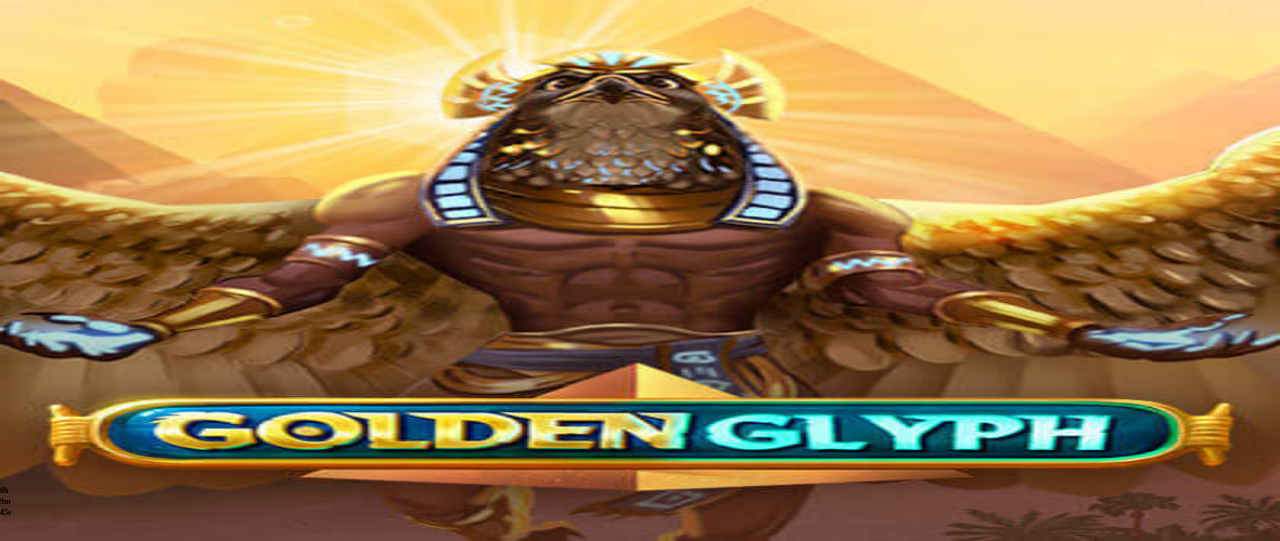 scroll, scrollTop: 0, scrollLeft: 0, axis: both 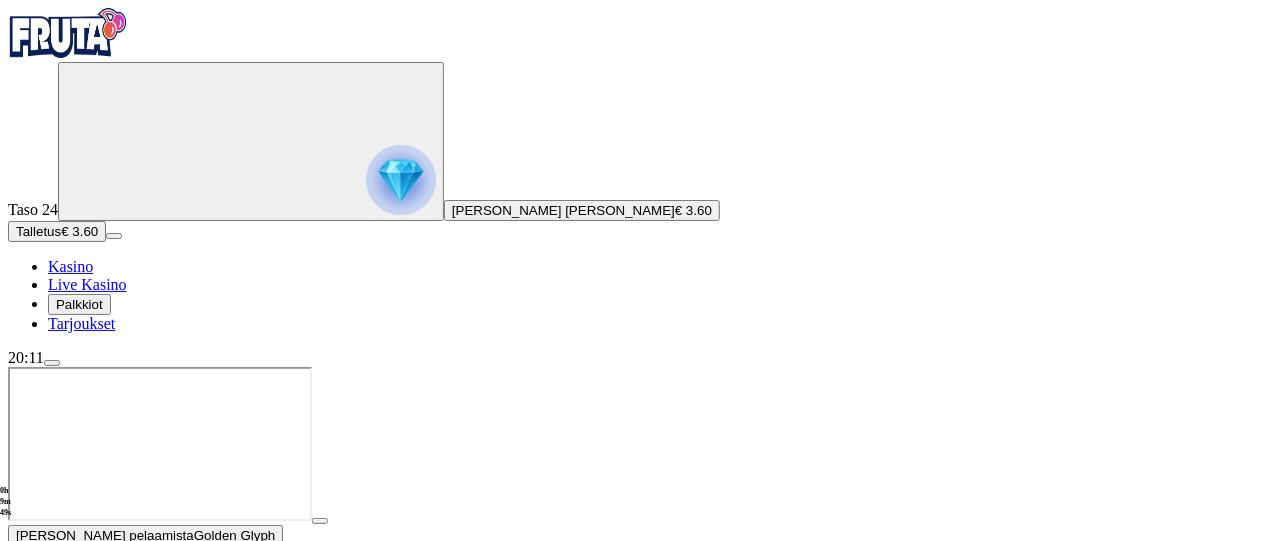 click at bounding box center [16, 560] 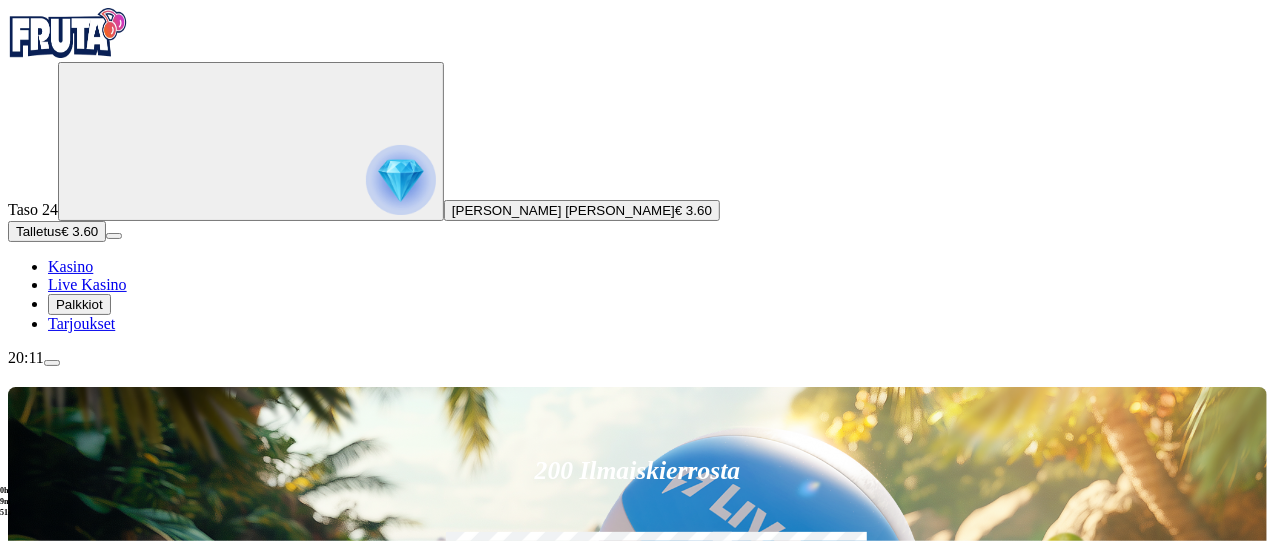 scroll, scrollTop: 474, scrollLeft: 0, axis: vertical 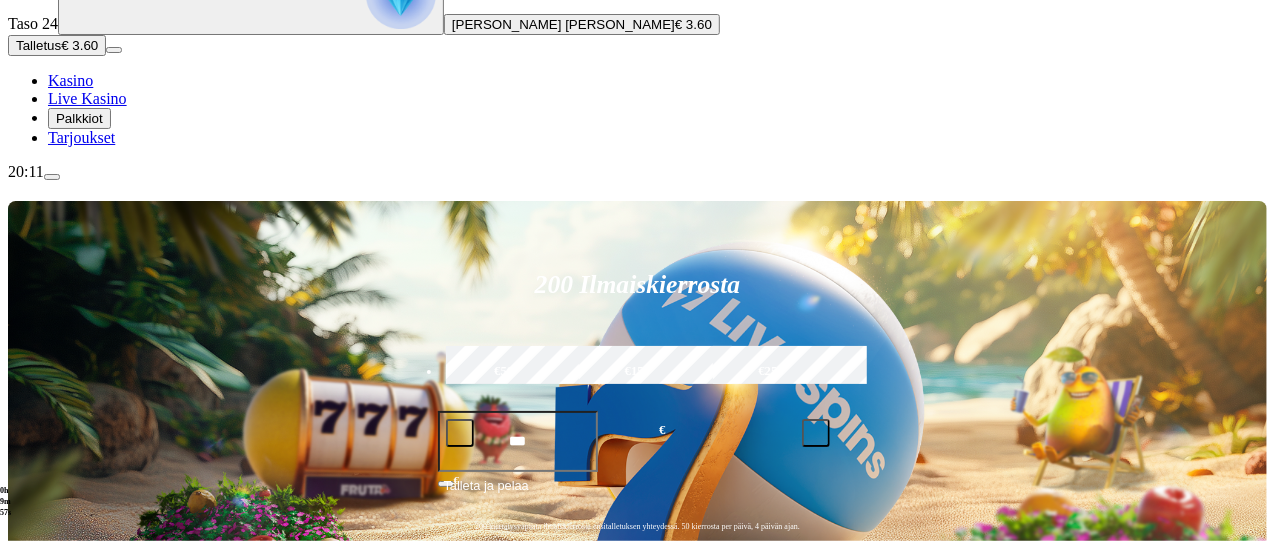 click on "Pelaa nyt" at bounding box center [77, 1407] 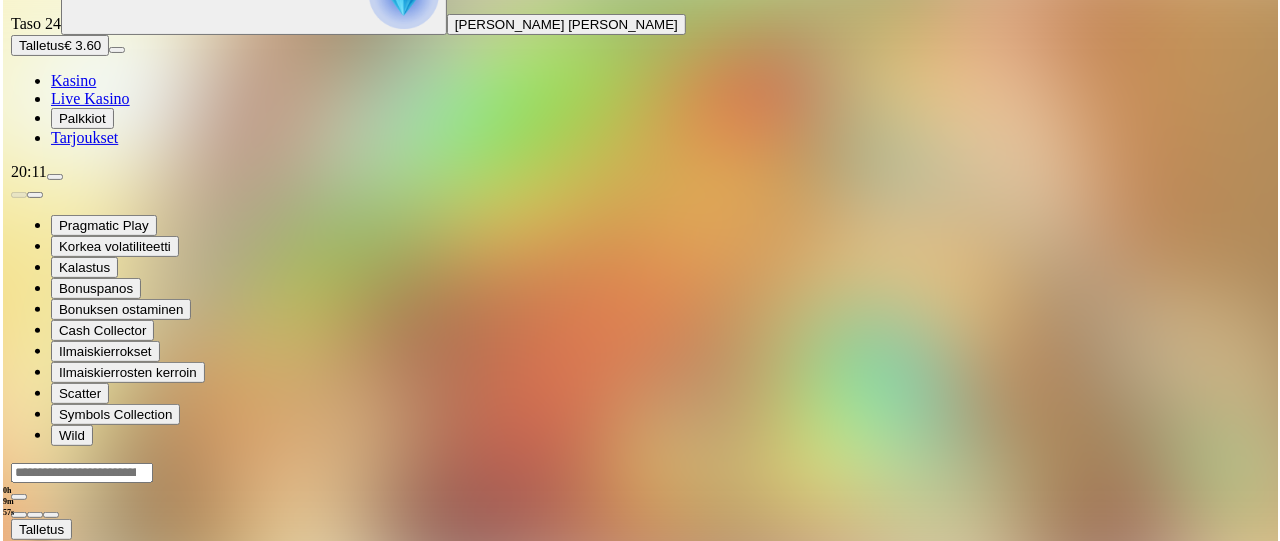scroll, scrollTop: 0, scrollLeft: 0, axis: both 